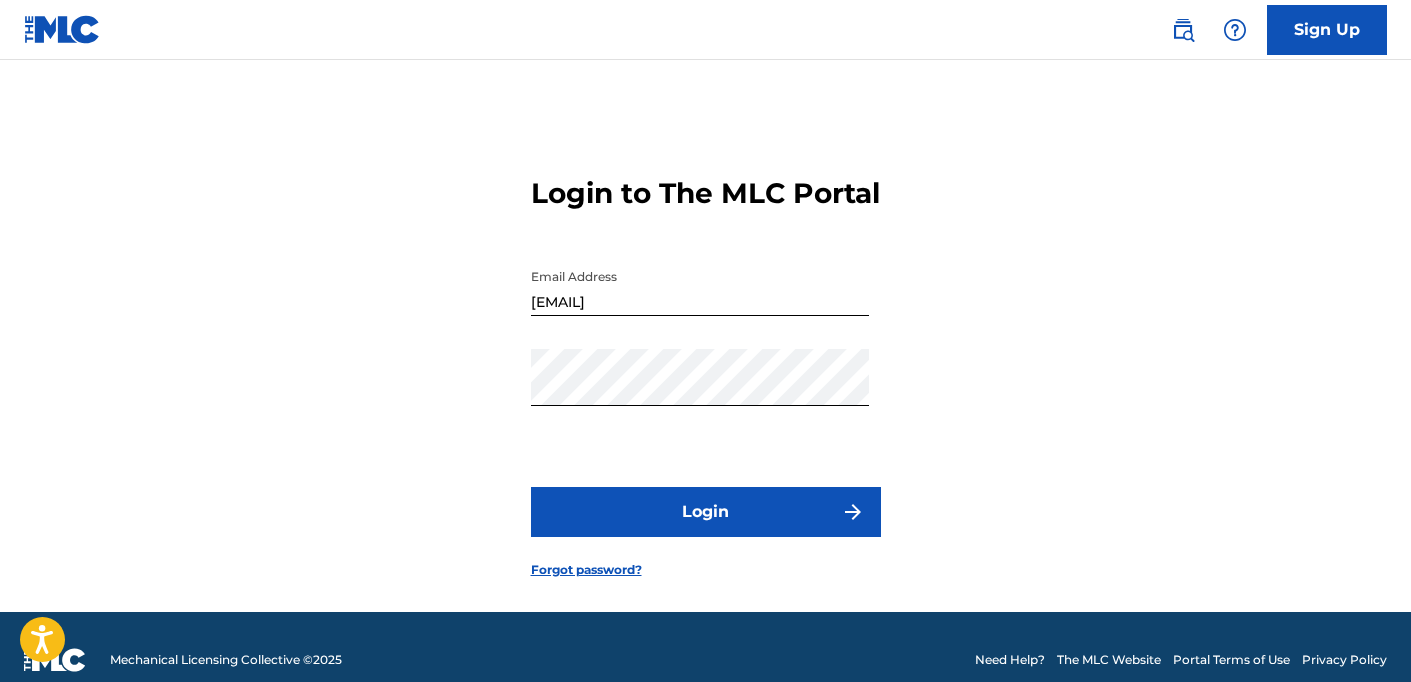 scroll, scrollTop: 0, scrollLeft: 0, axis: both 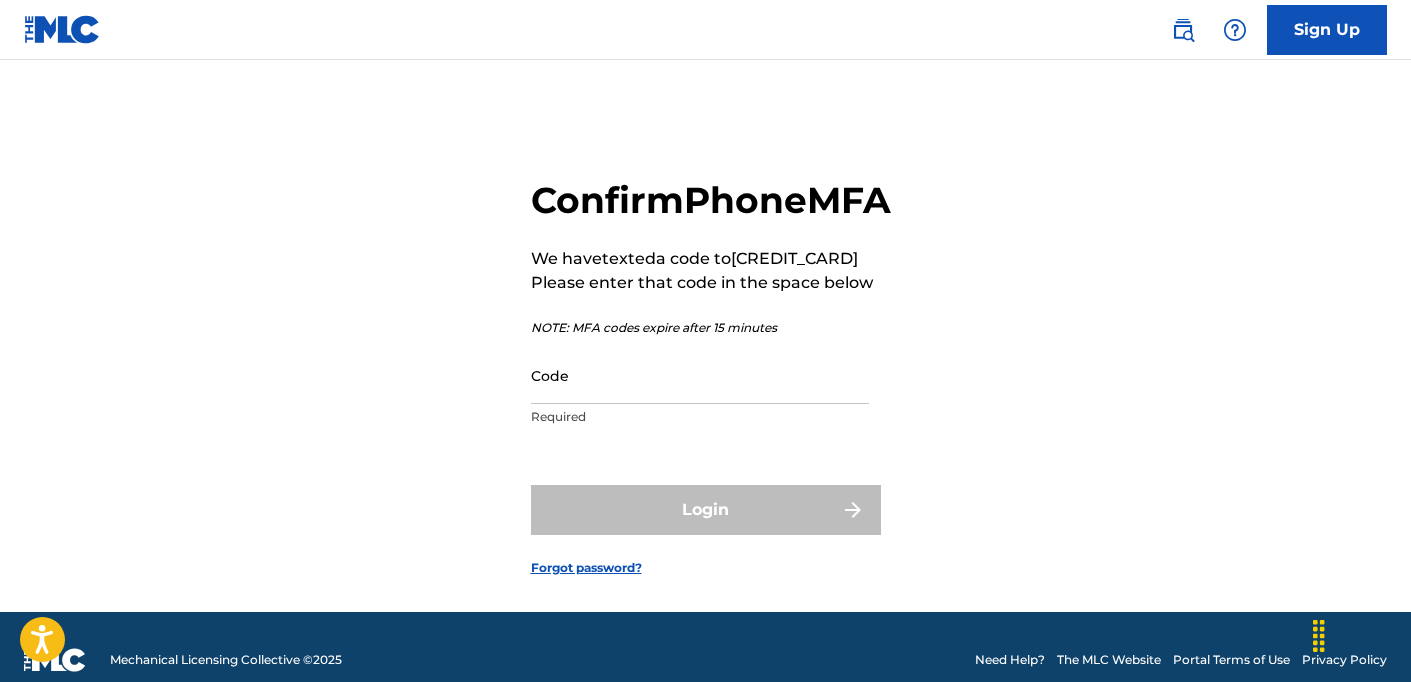 click on "Code" at bounding box center (700, 375) 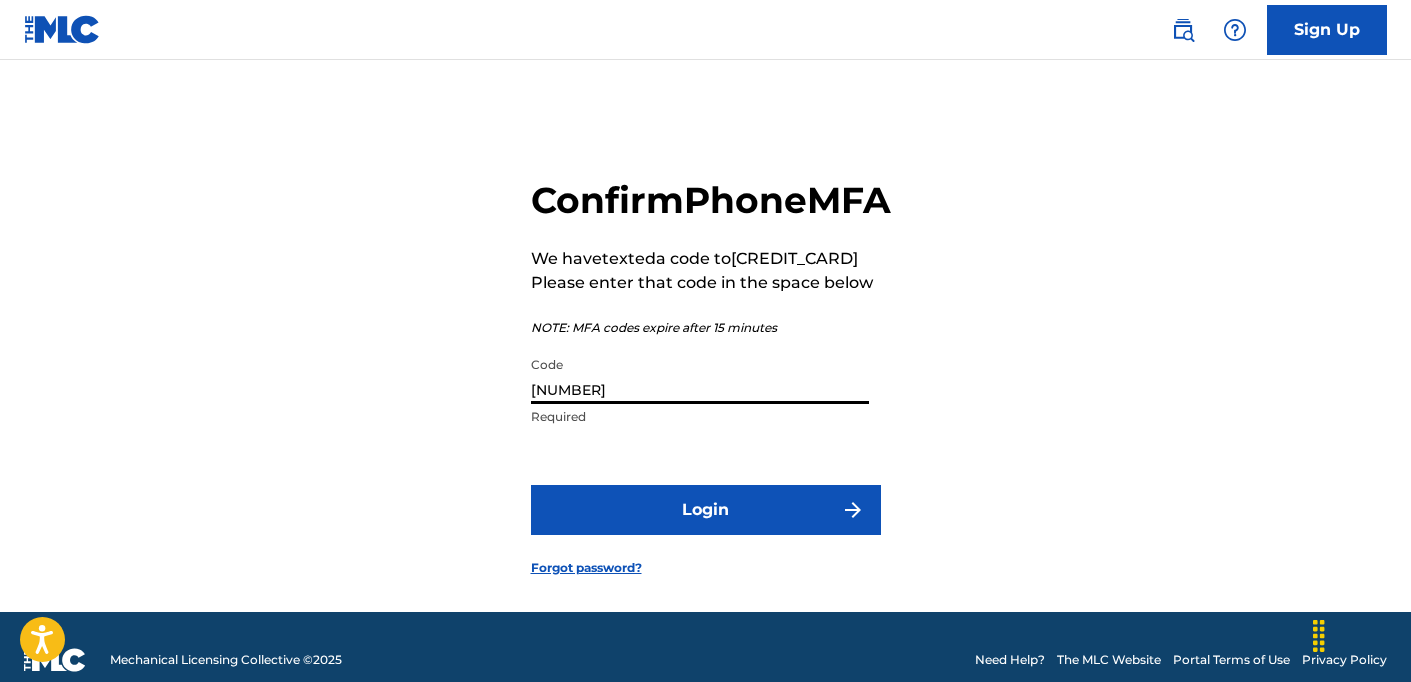 type on "[NUMBER]" 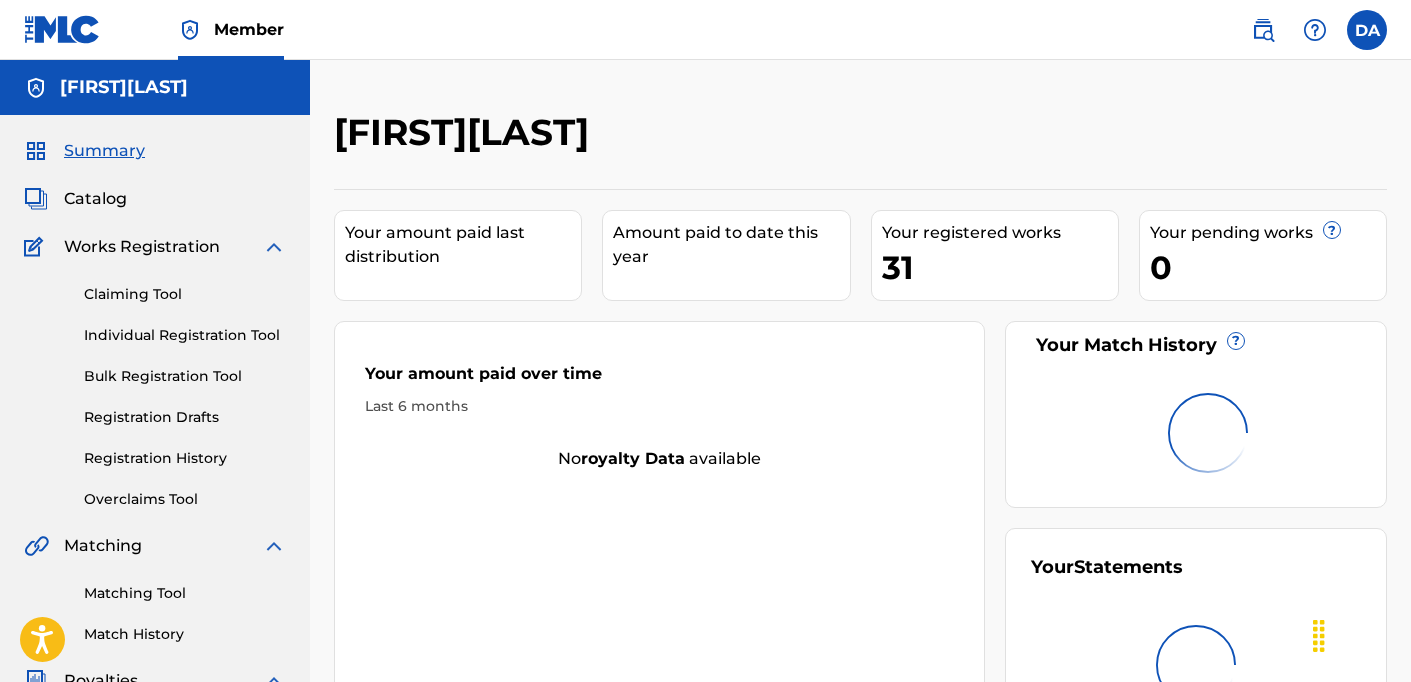 scroll, scrollTop: 0, scrollLeft: 0, axis: both 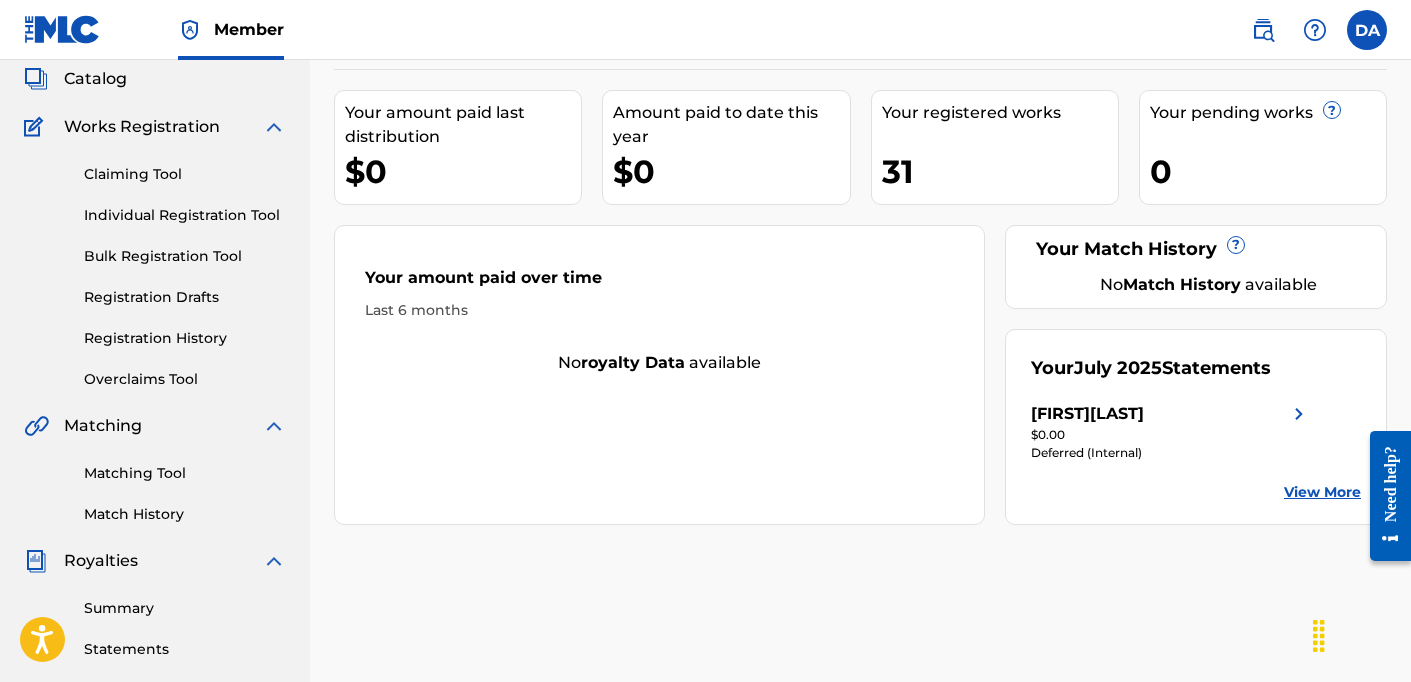 click on "Registration History" at bounding box center [185, 338] 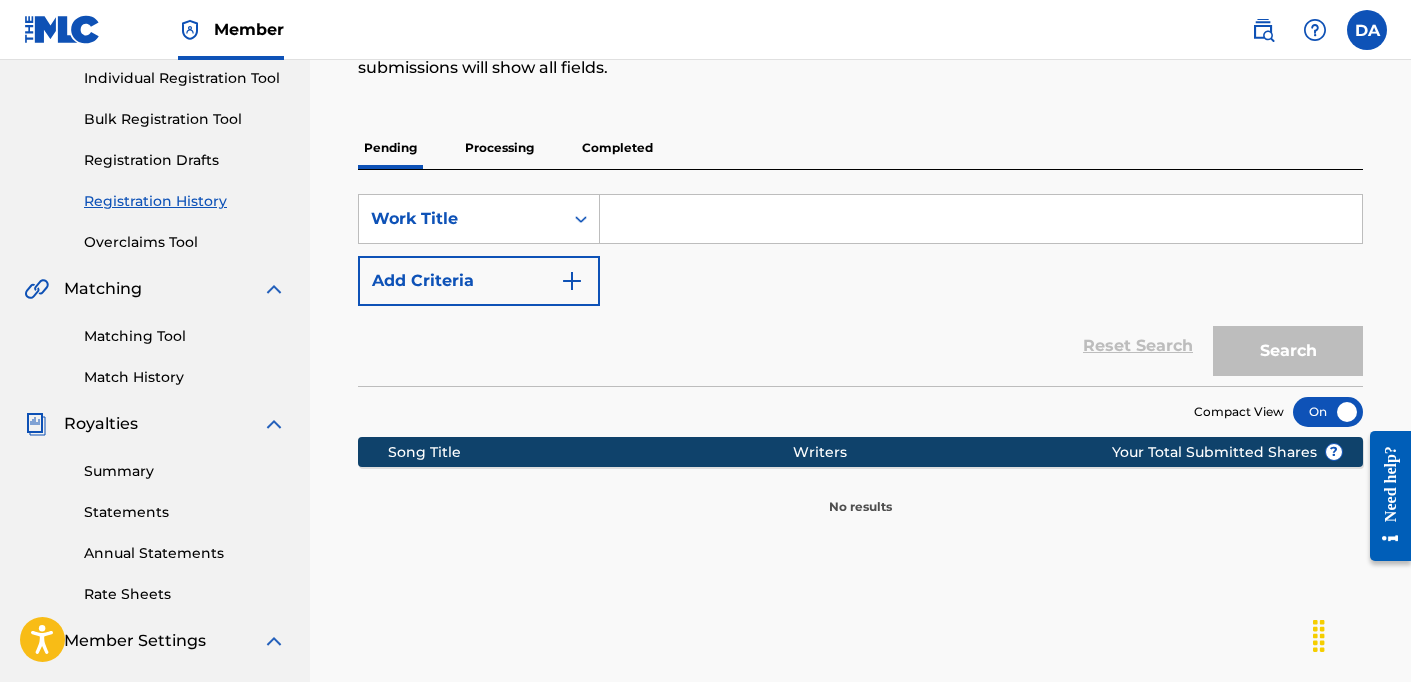scroll, scrollTop: 226, scrollLeft: 0, axis: vertical 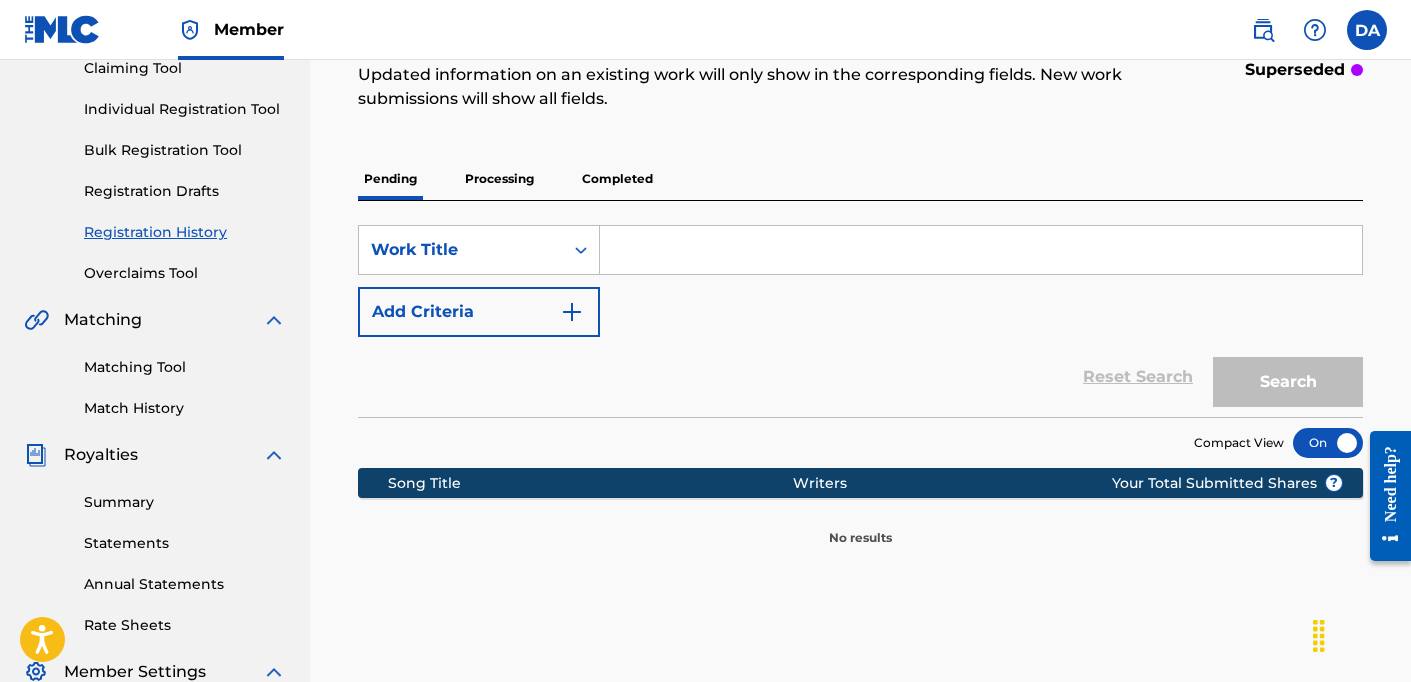 click on "Completed" at bounding box center (617, 179) 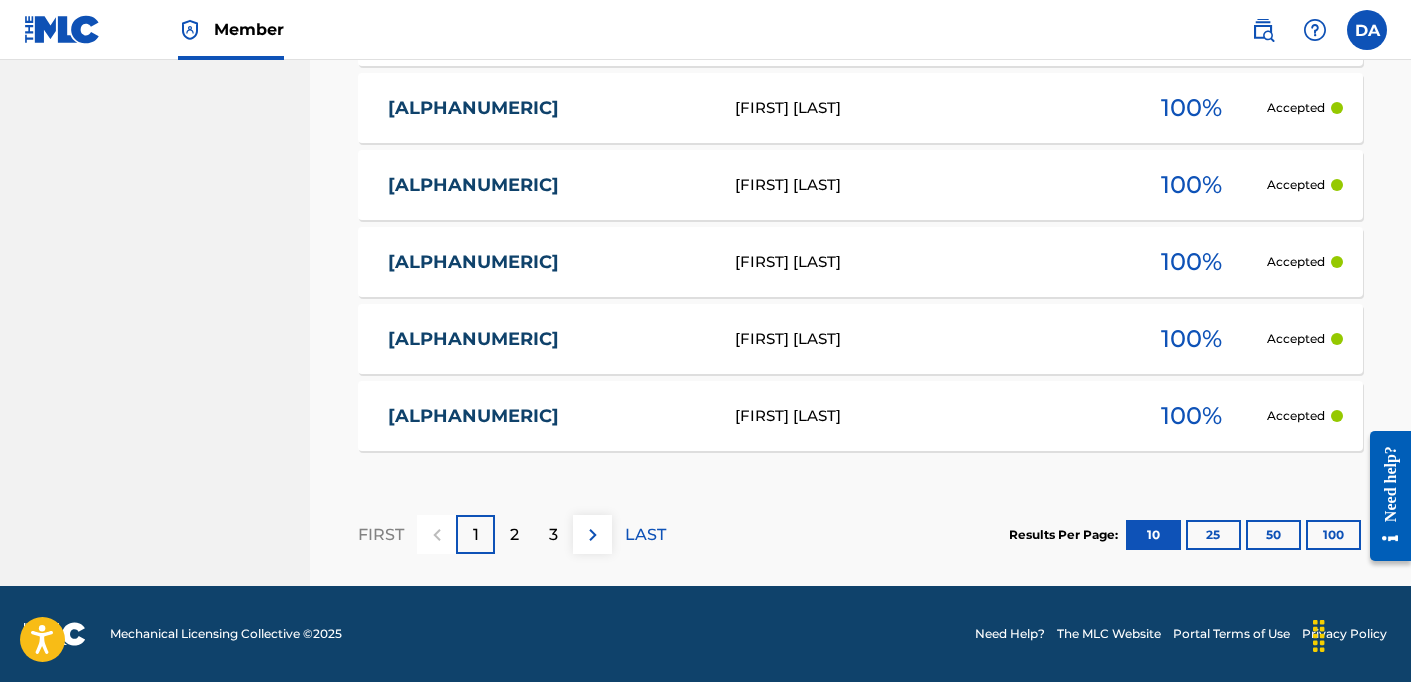 click on "3" at bounding box center (553, 535) 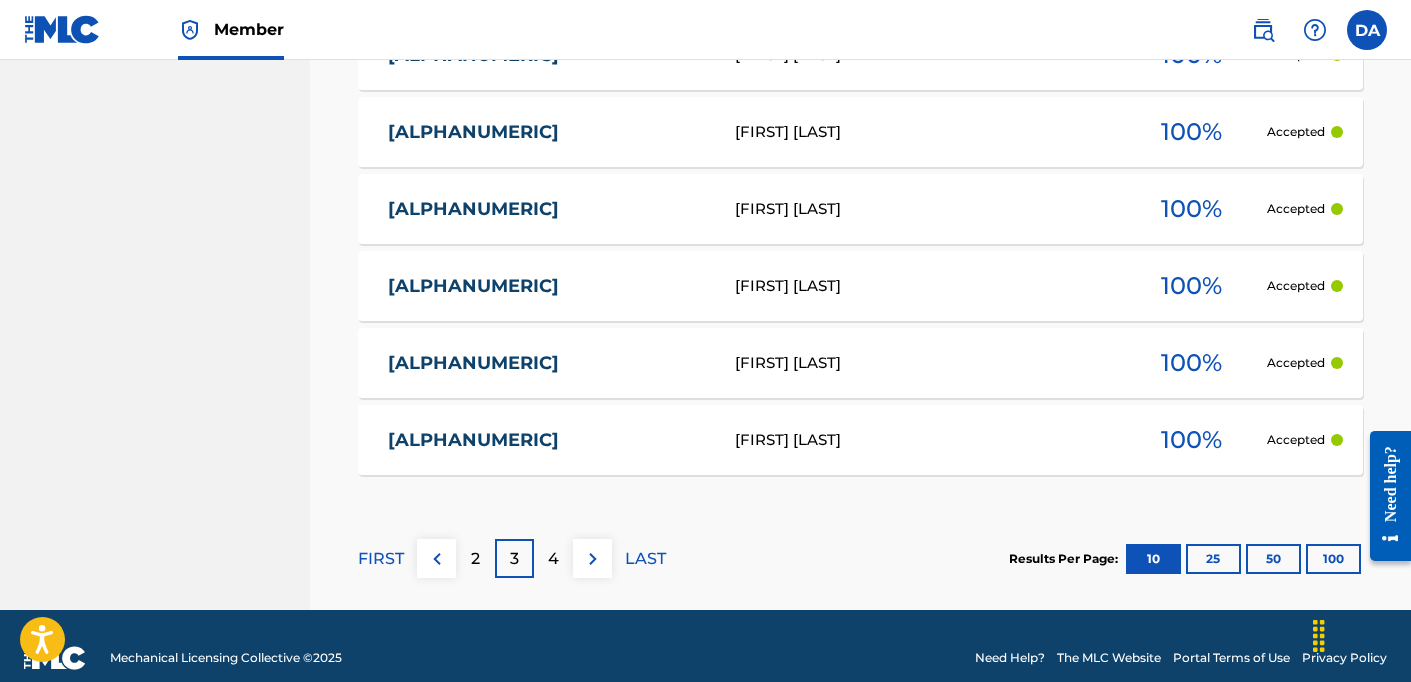 scroll, scrollTop: 1120, scrollLeft: 0, axis: vertical 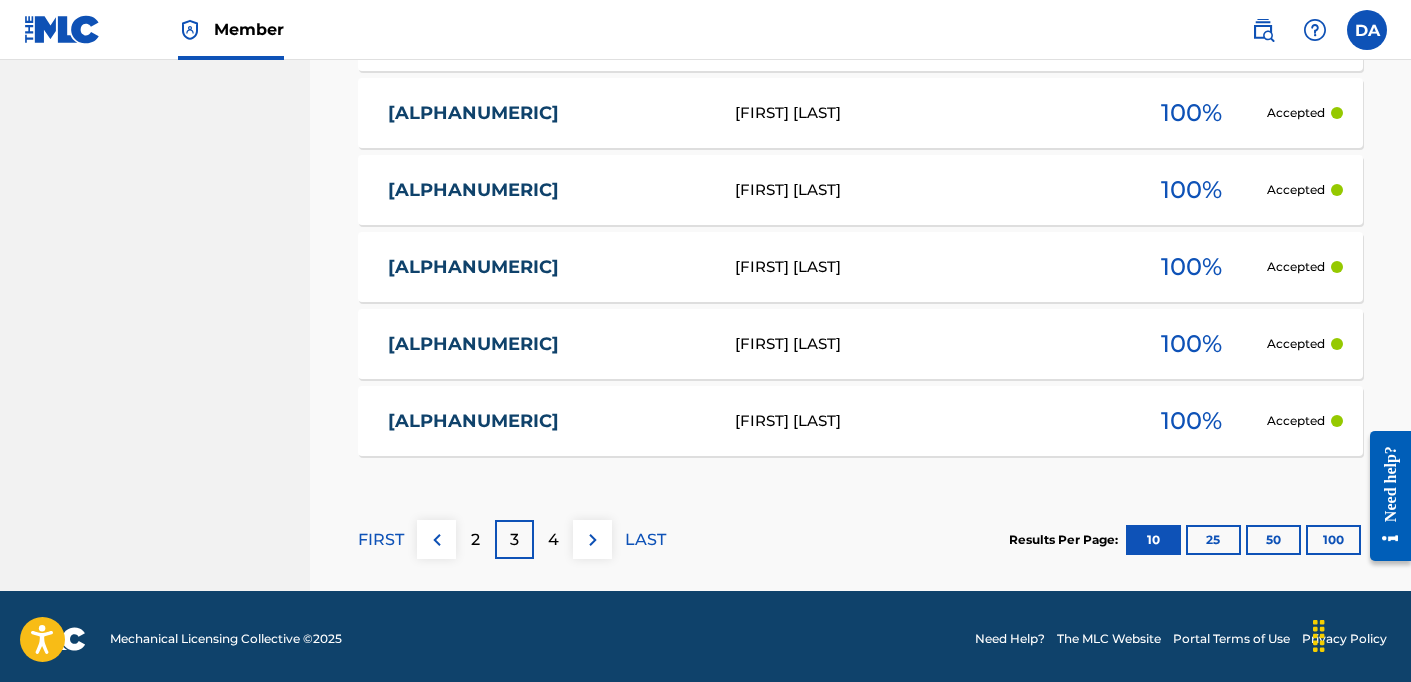 click on "[FIRST] [LAST]" at bounding box center [926, 421] 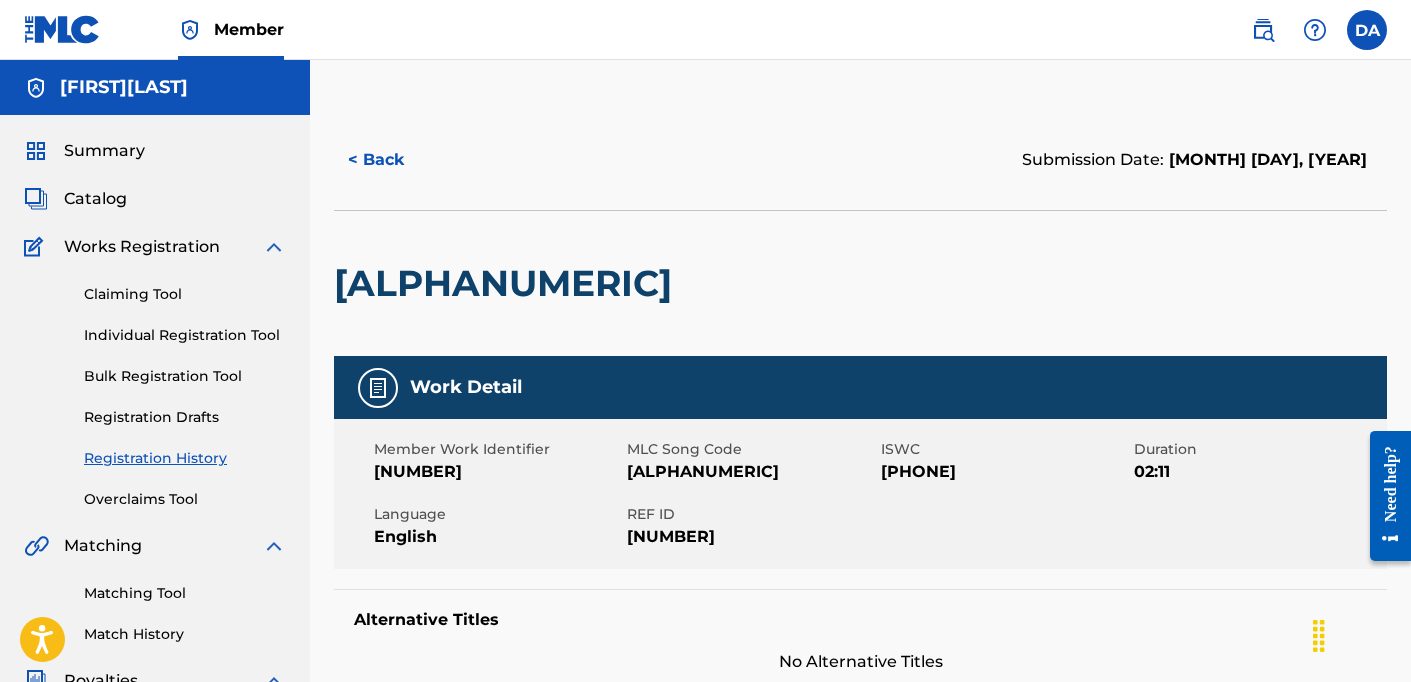 scroll, scrollTop: 0, scrollLeft: 0, axis: both 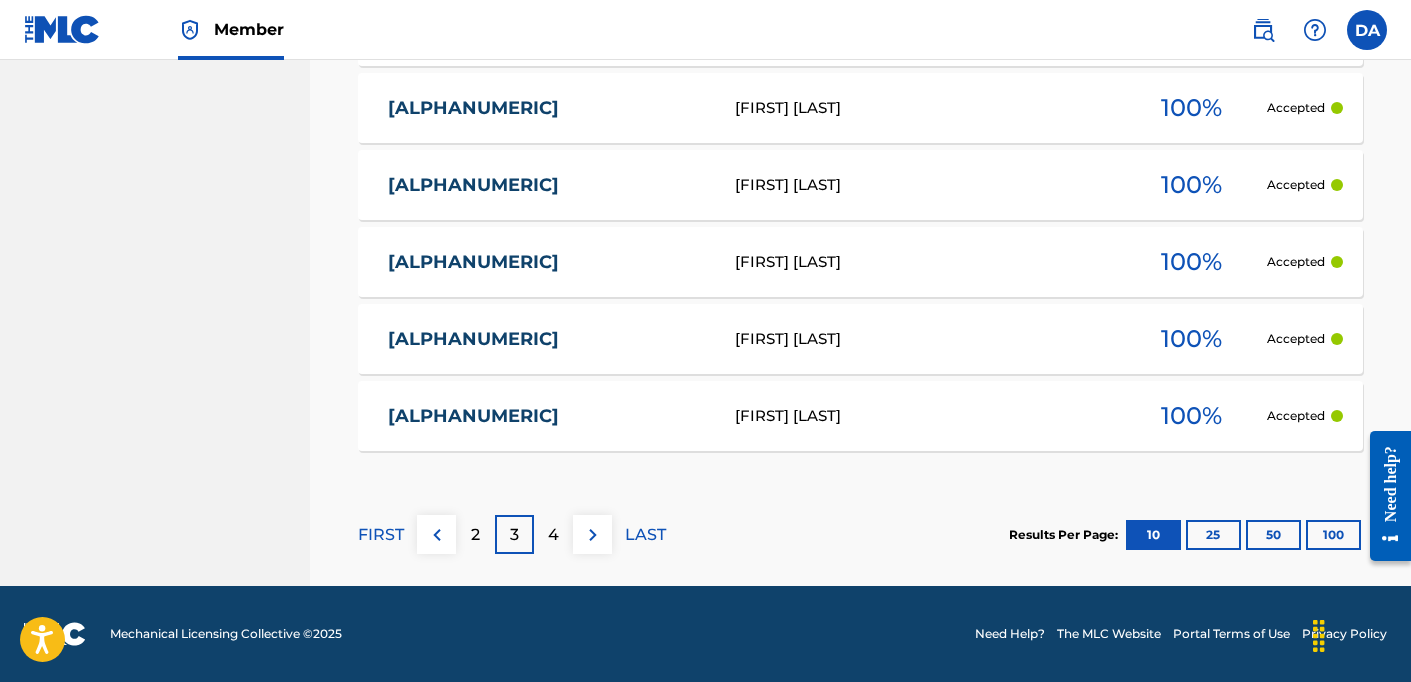 click on "[FIRST] [LAST] 100 %   Accepted" at bounding box center (860, 416) 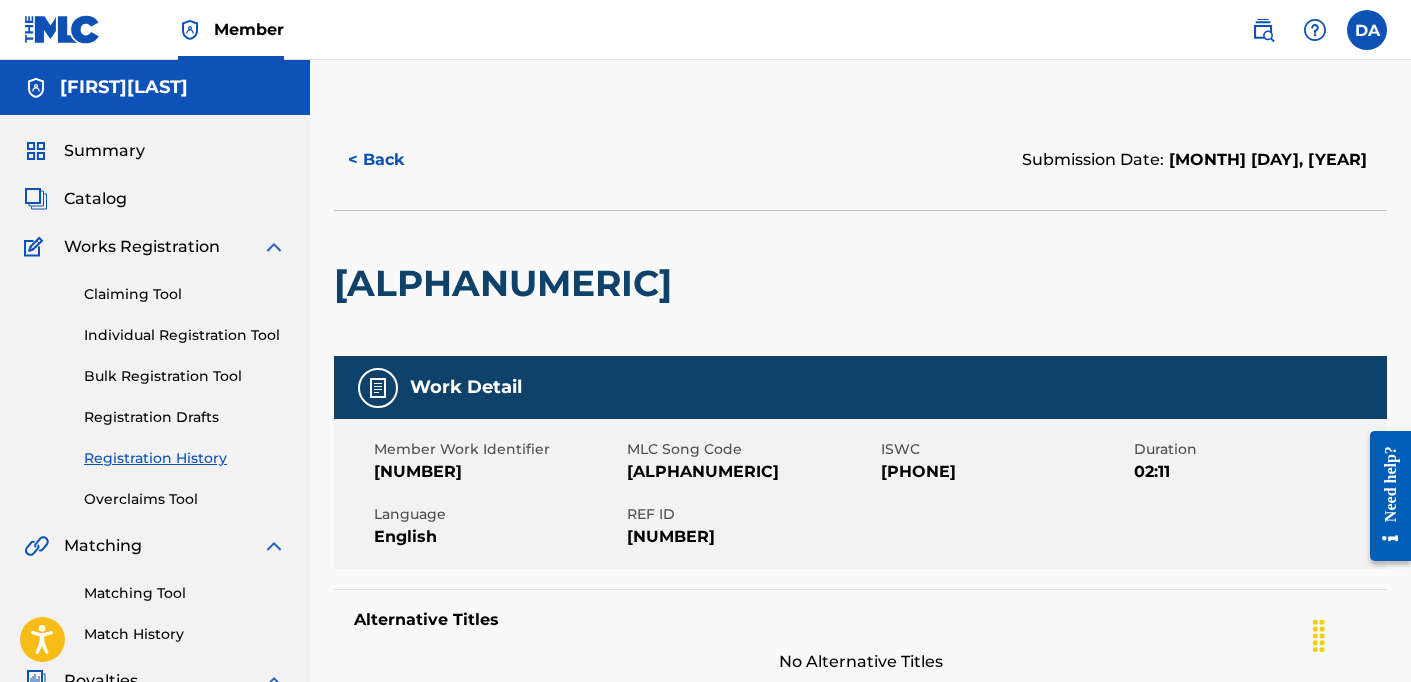 scroll, scrollTop: 0, scrollLeft: 0, axis: both 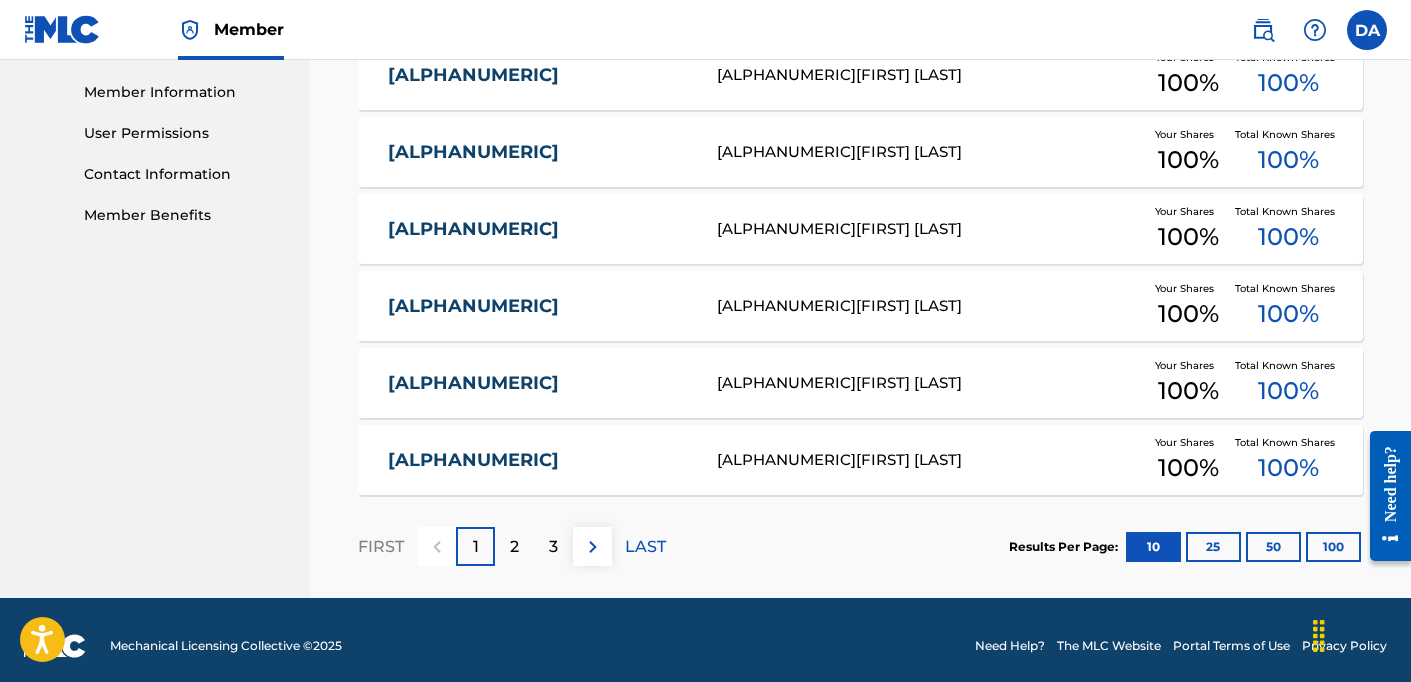 click on "3" at bounding box center [553, 546] 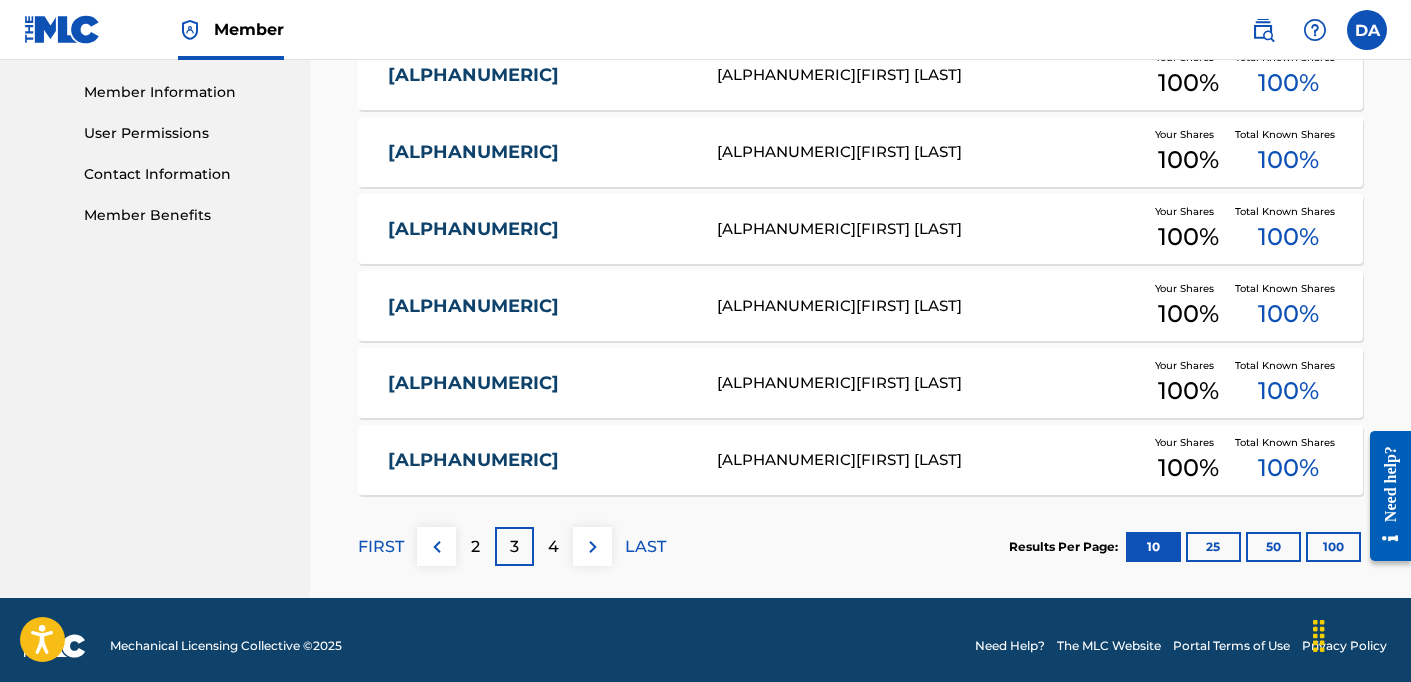 click at bounding box center [592, 546] 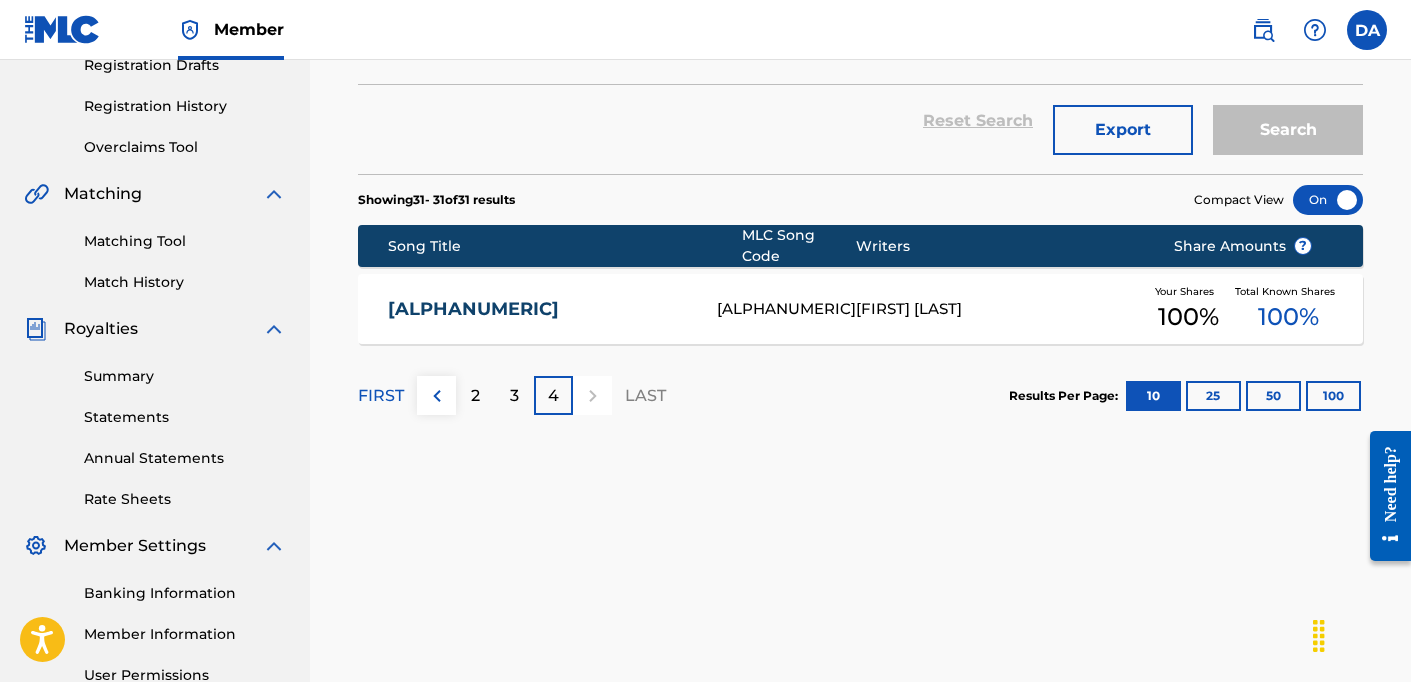 scroll, scrollTop: 178, scrollLeft: 0, axis: vertical 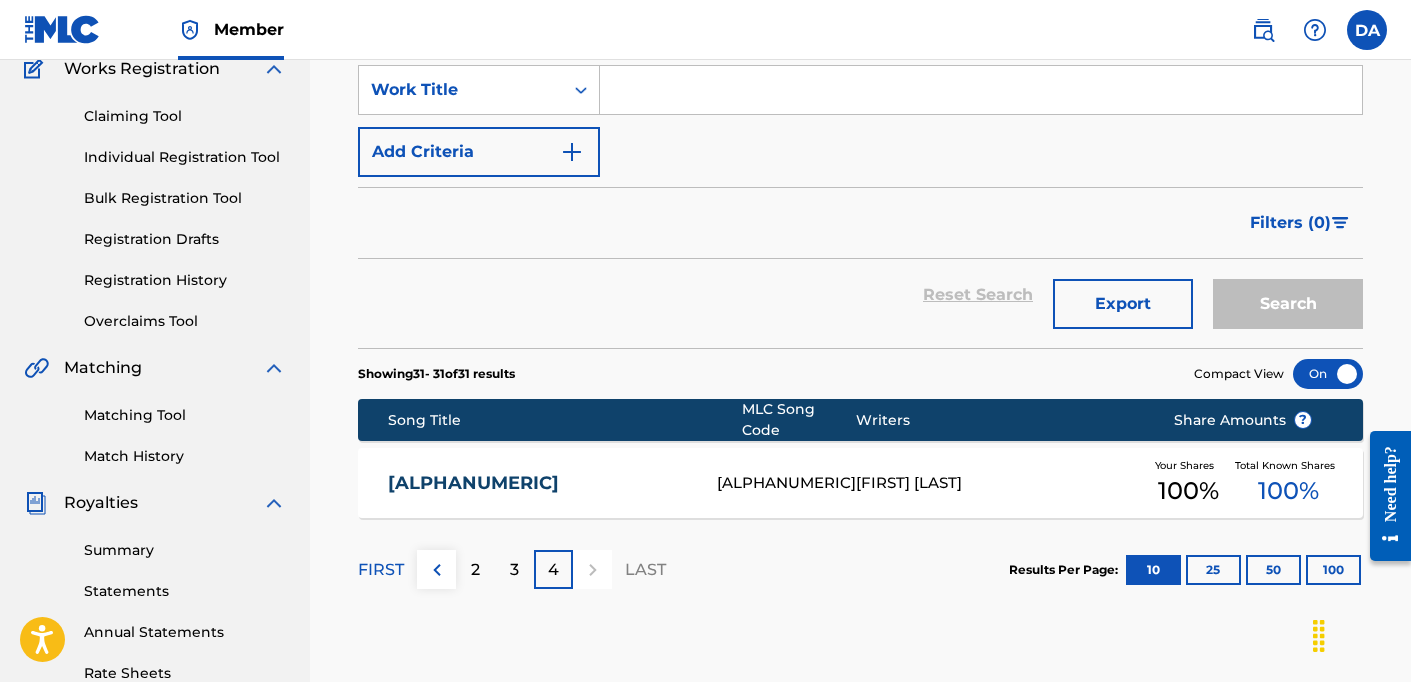 click on "2" at bounding box center (475, 569) 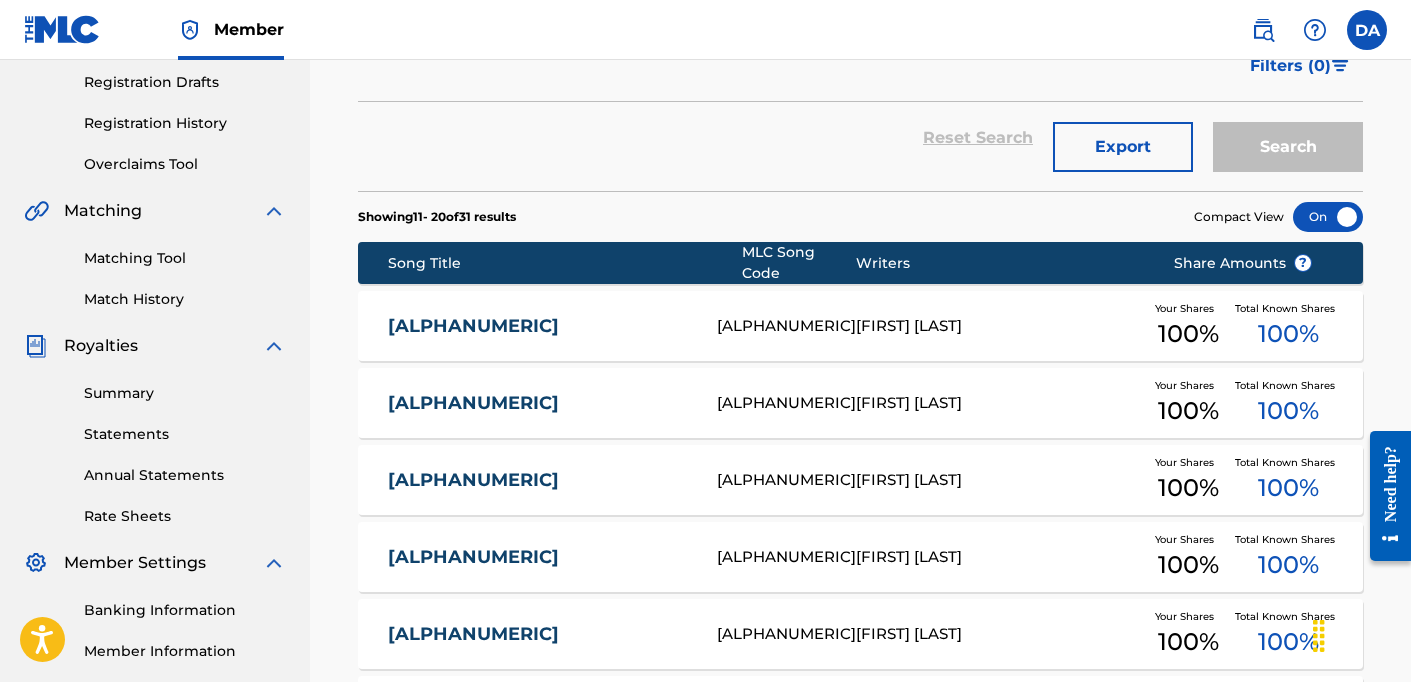scroll, scrollTop: 434, scrollLeft: 0, axis: vertical 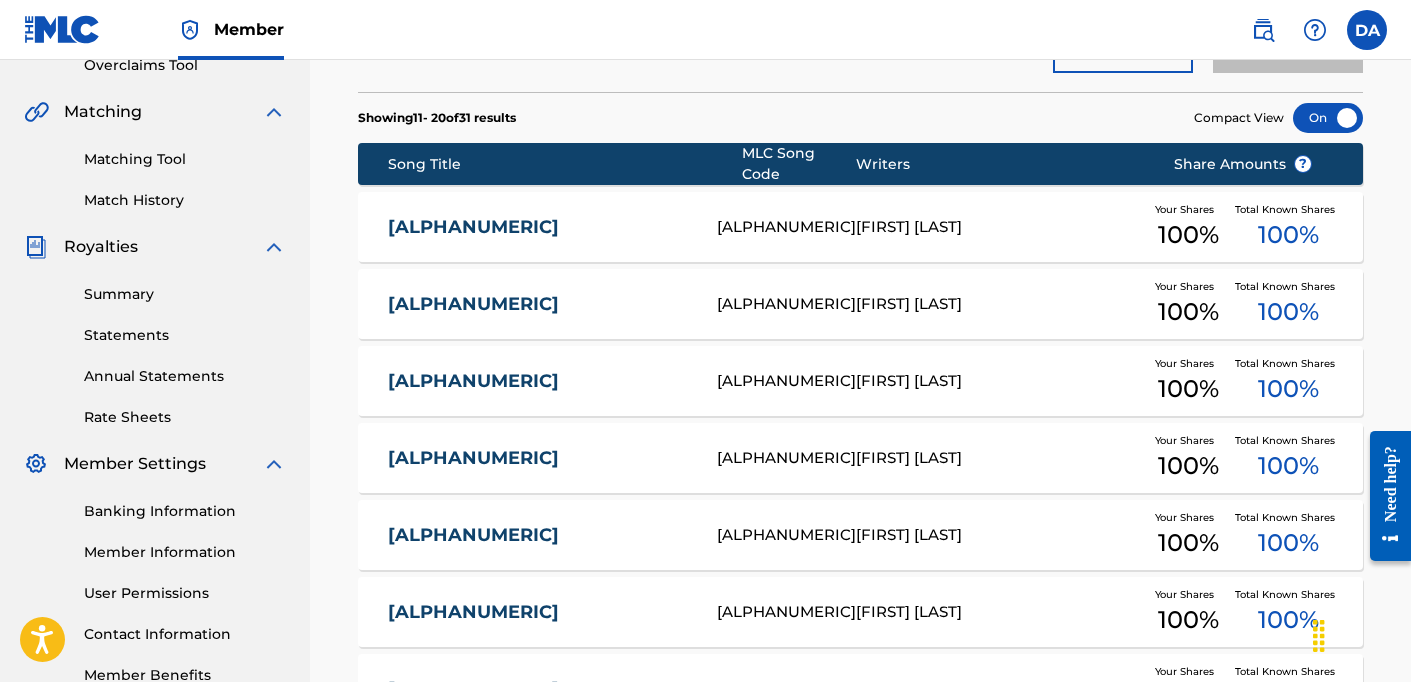 click on "[ALPHANUMERIC]" at bounding box center (539, 381) 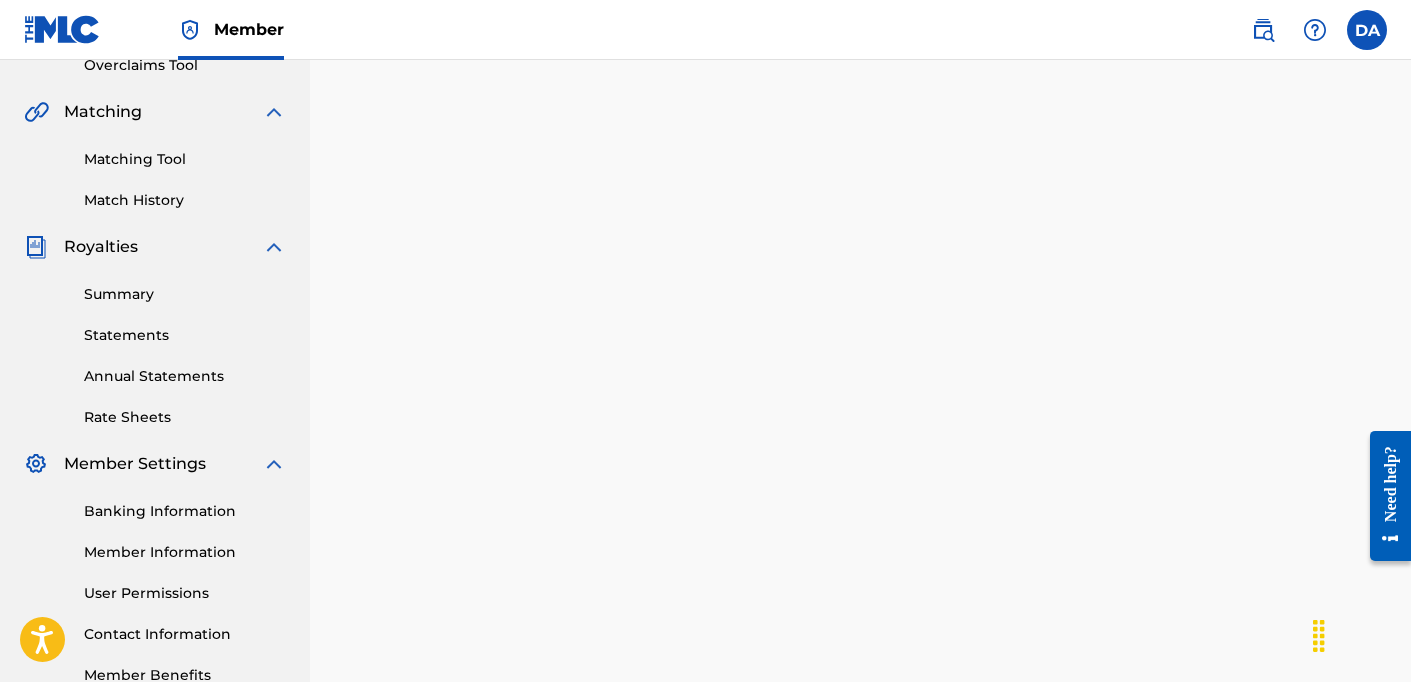 scroll, scrollTop: 0, scrollLeft: 0, axis: both 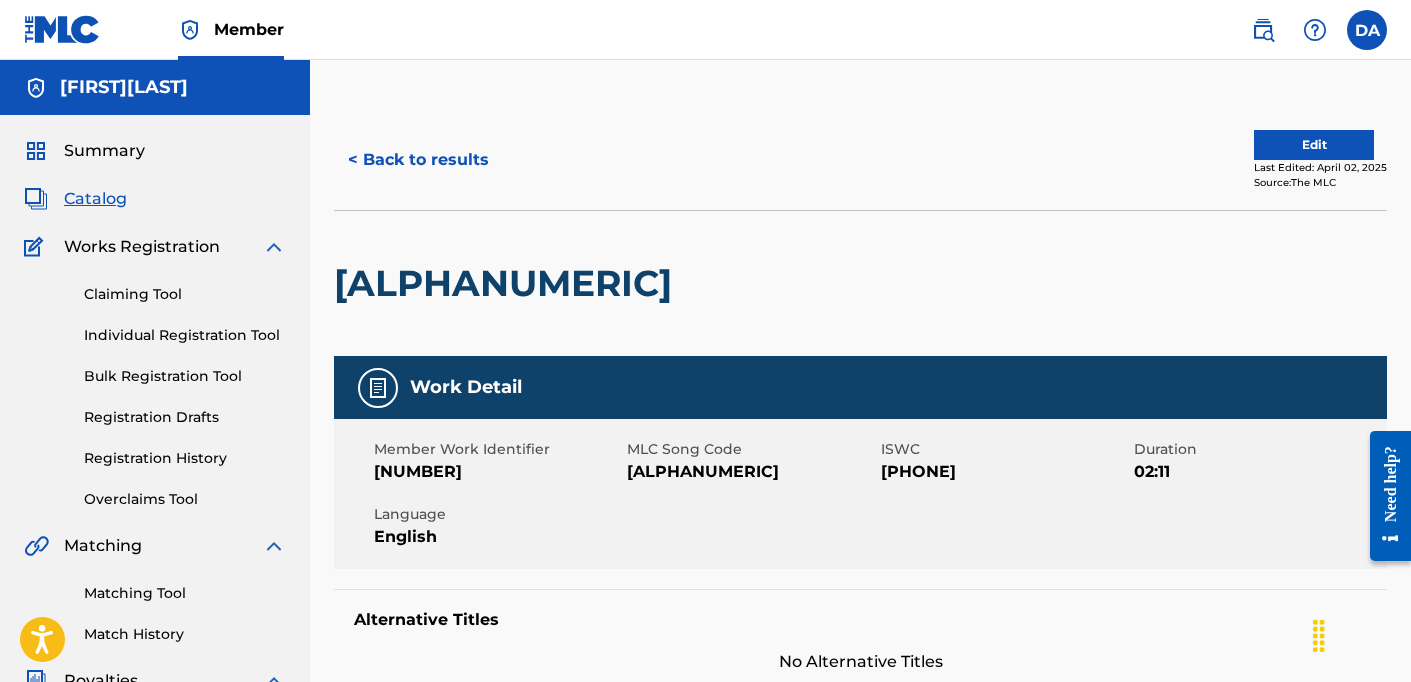 click on "Edit" at bounding box center [1314, 145] 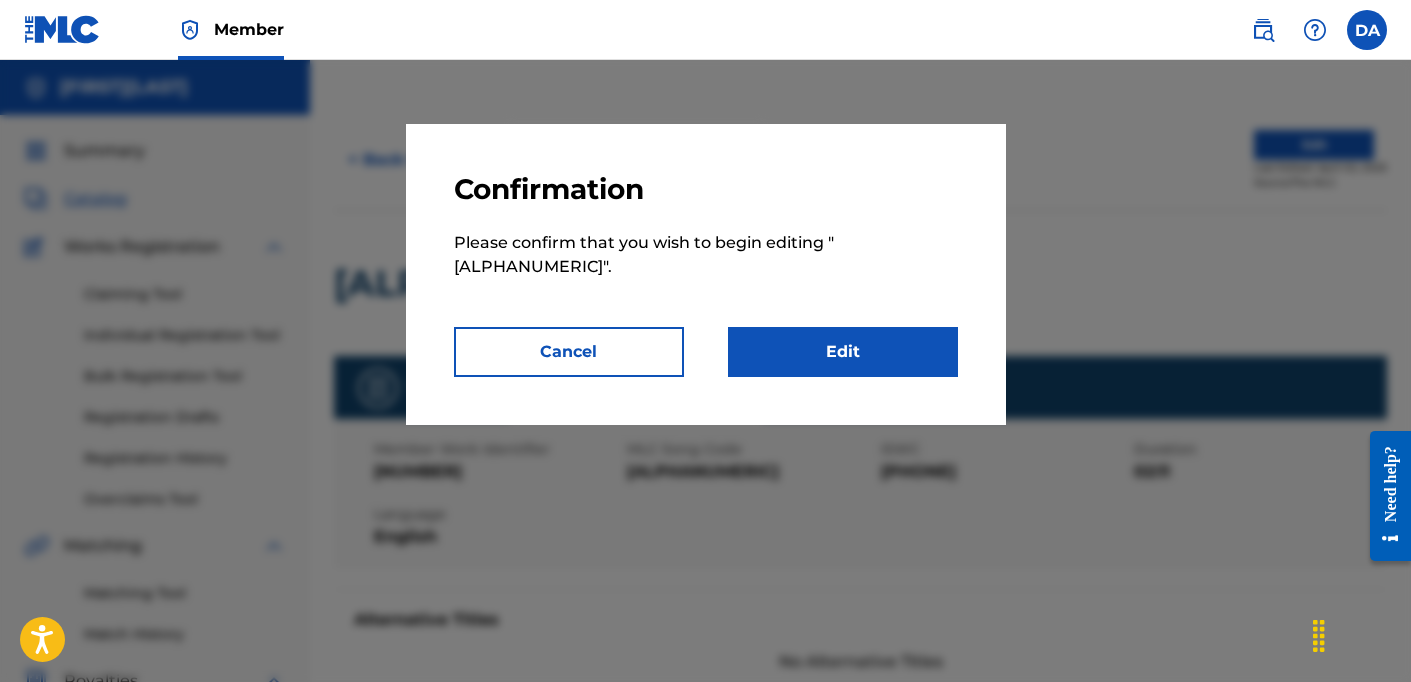 click on "Cancel" at bounding box center [569, 352] 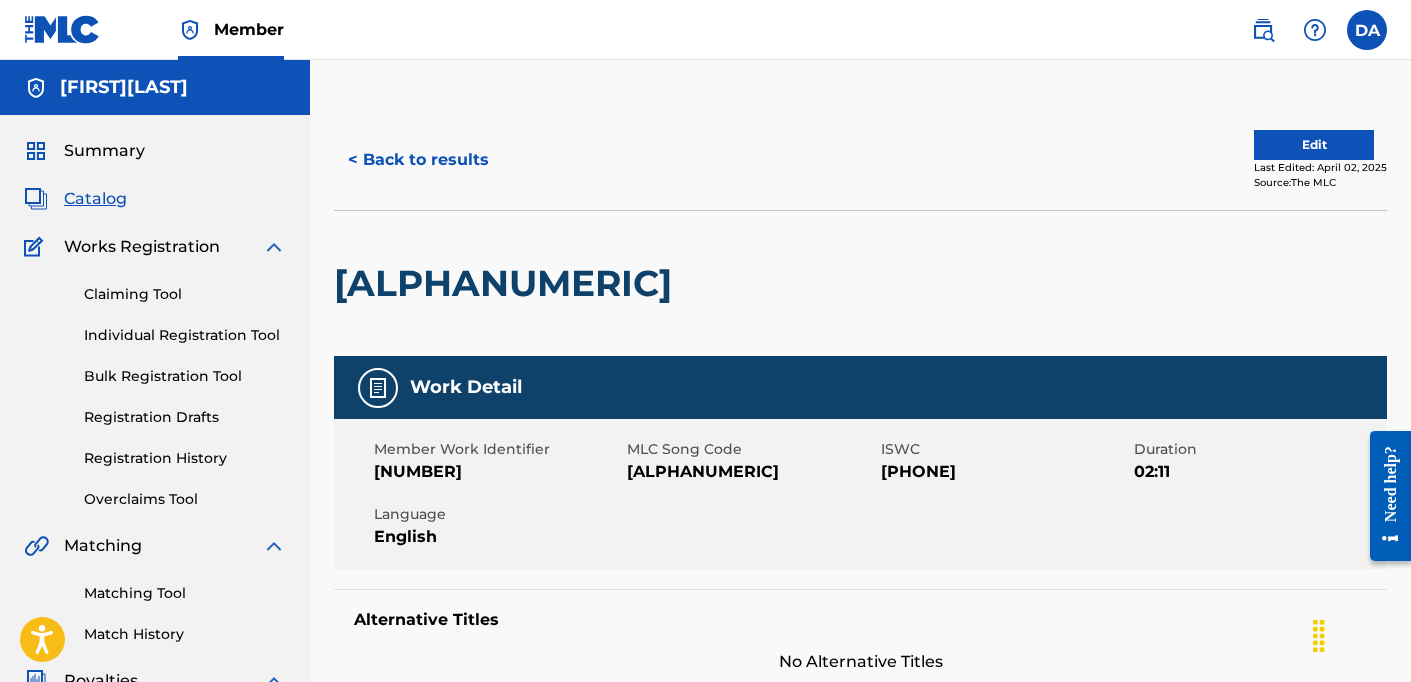 scroll, scrollTop: 0, scrollLeft: 0, axis: both 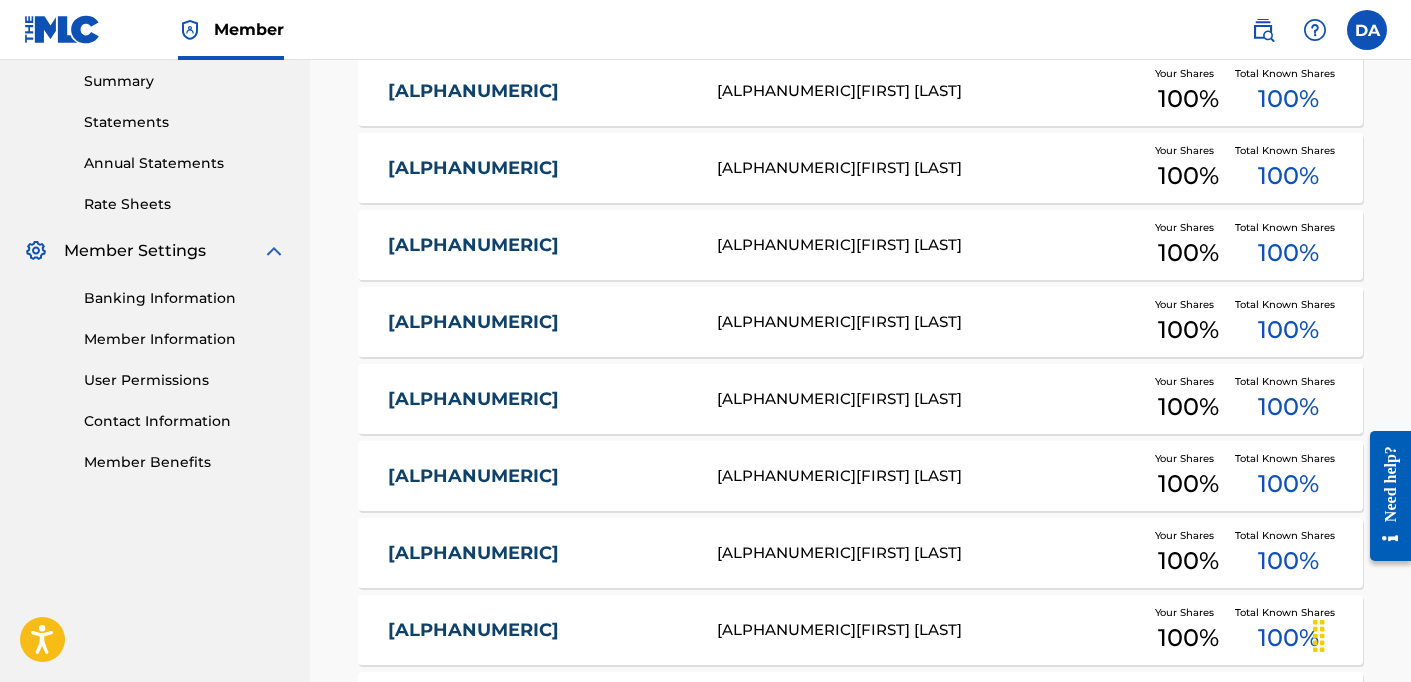 click on "[ALPHANUMERIC]" at bounding box center (539, 168) 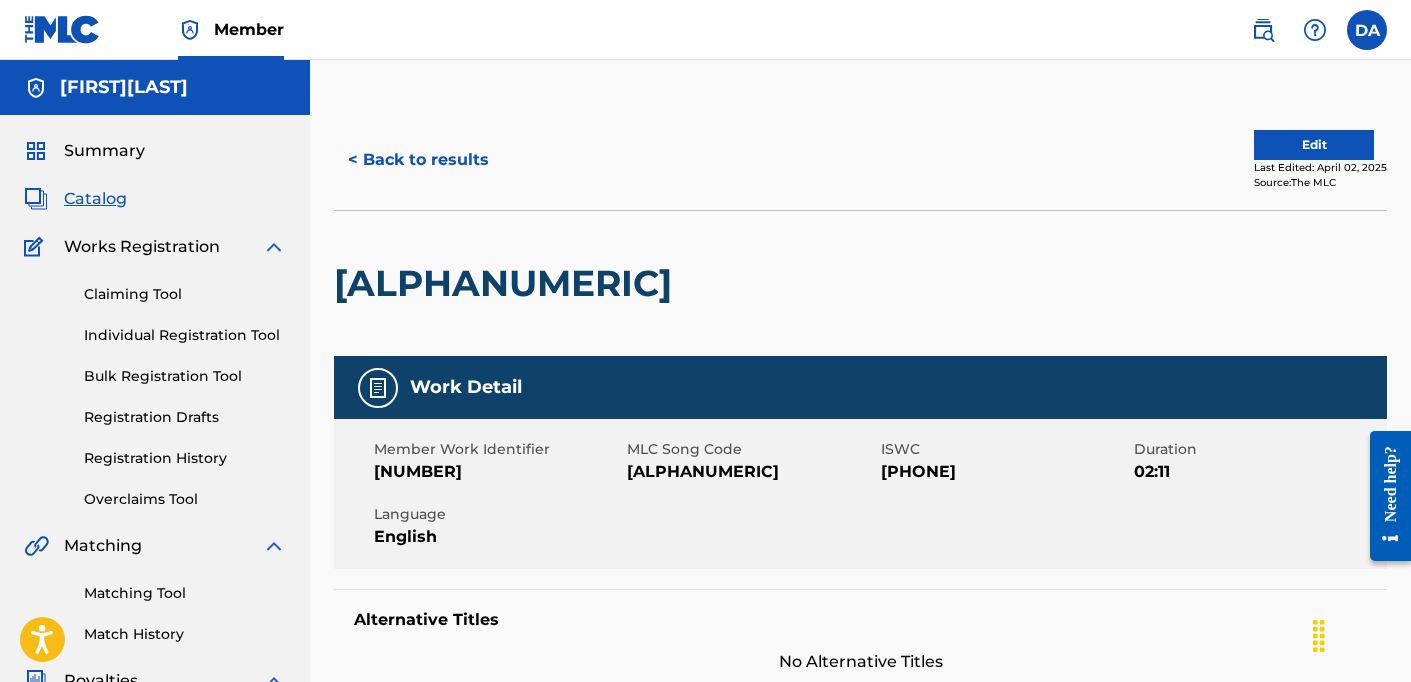 scroll, scrollTop: 0, scrollLeft: 0, axis: both 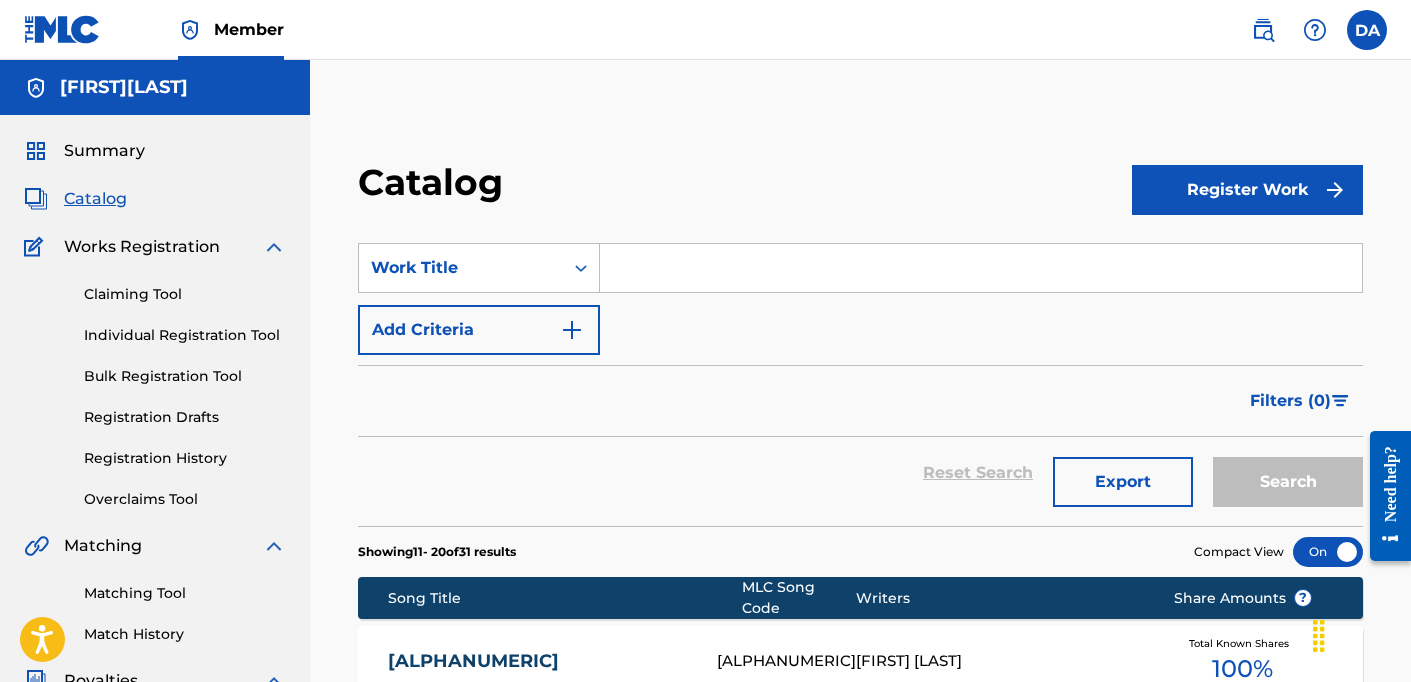 click on "Summary" at bounding box center (104, 151) 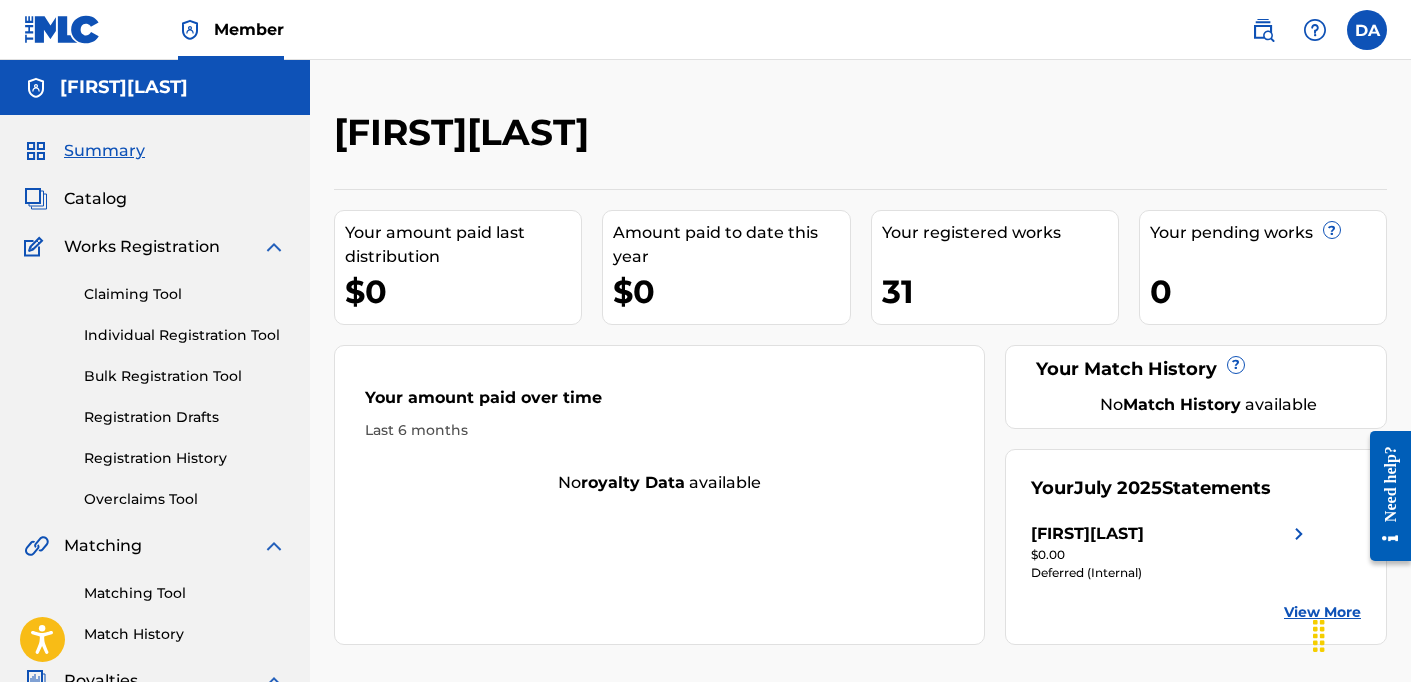 scroll, scrollTop: 0, scrollLeft: 0, axis: both 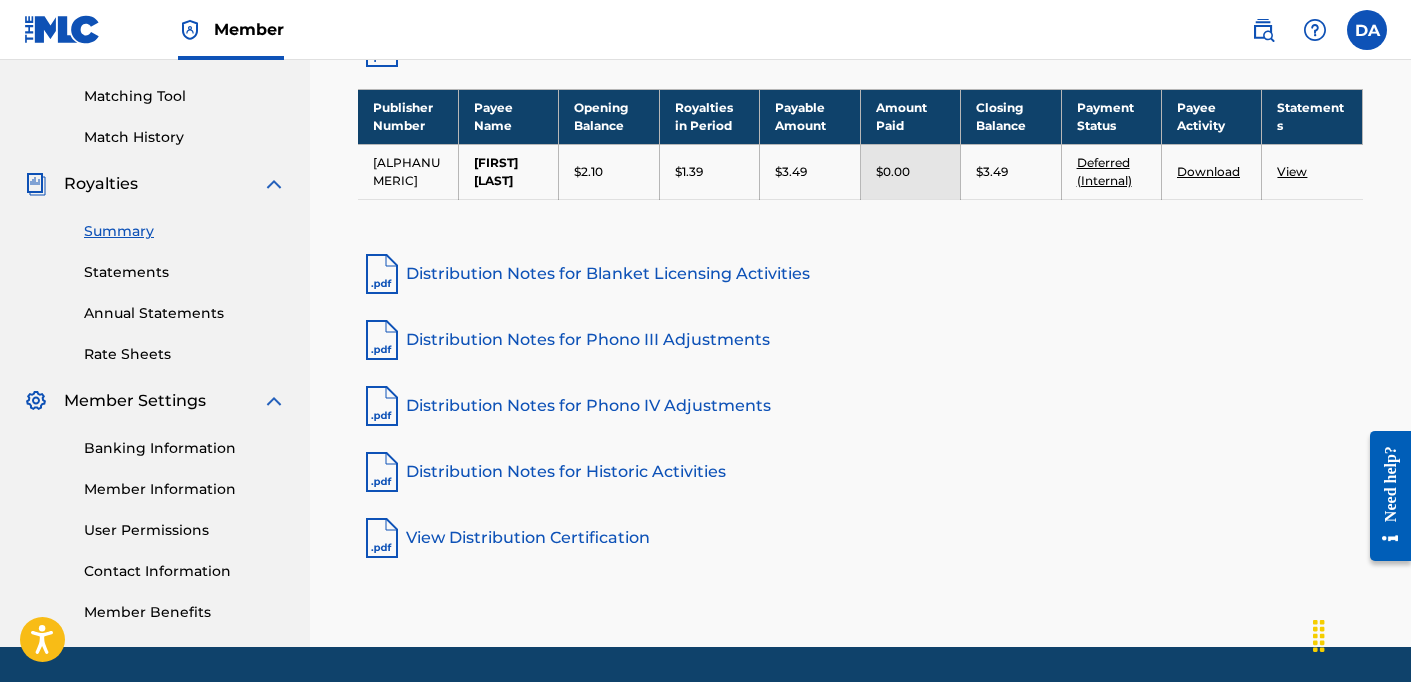 click on "Deferred (Internal)" at bounding box center (1104, 171) 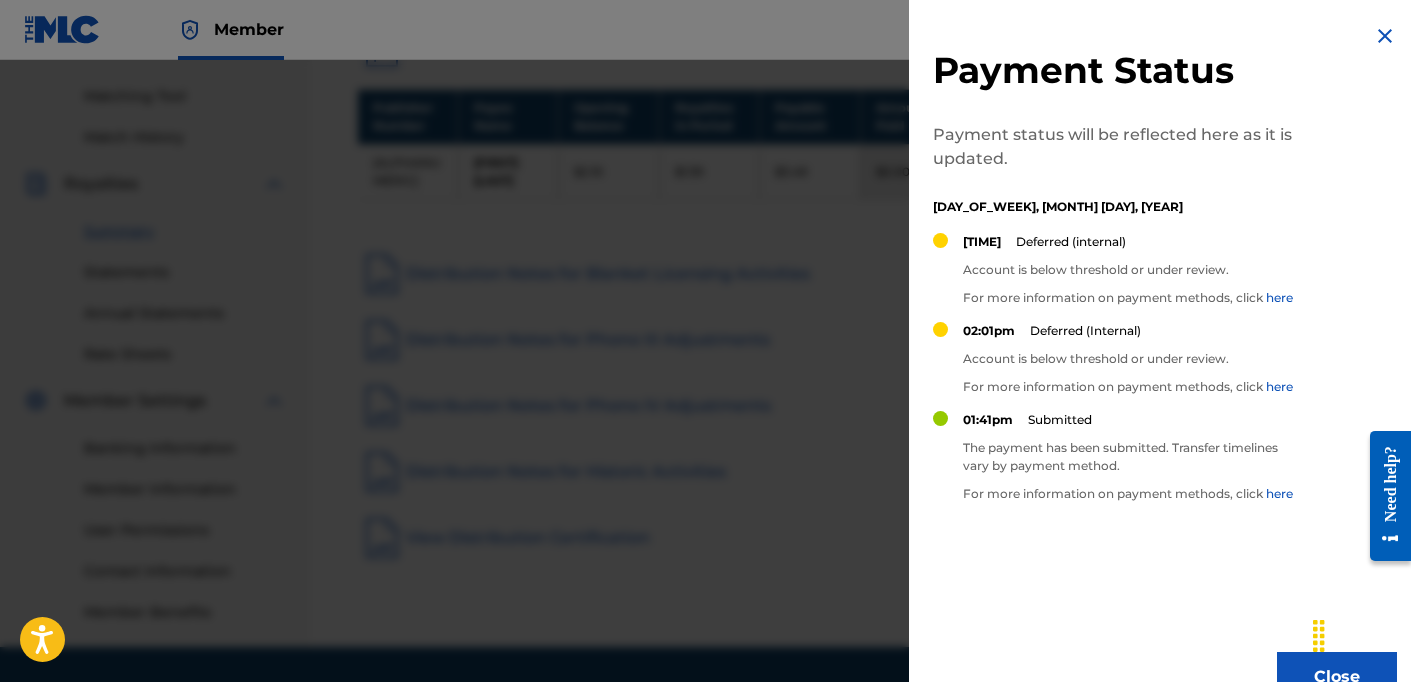 click at bounding box center (705, 401) 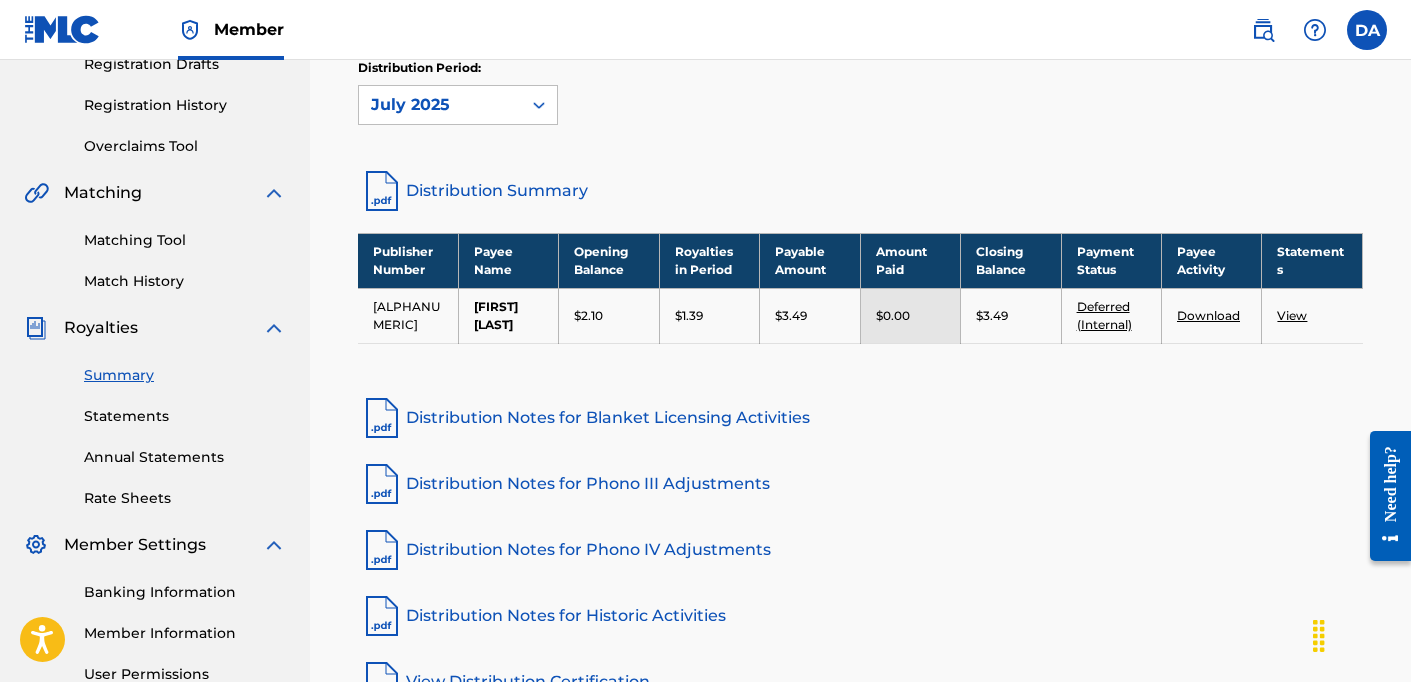 scroll, scrollTop: 347, scrollLeft: 0, axis: vertical 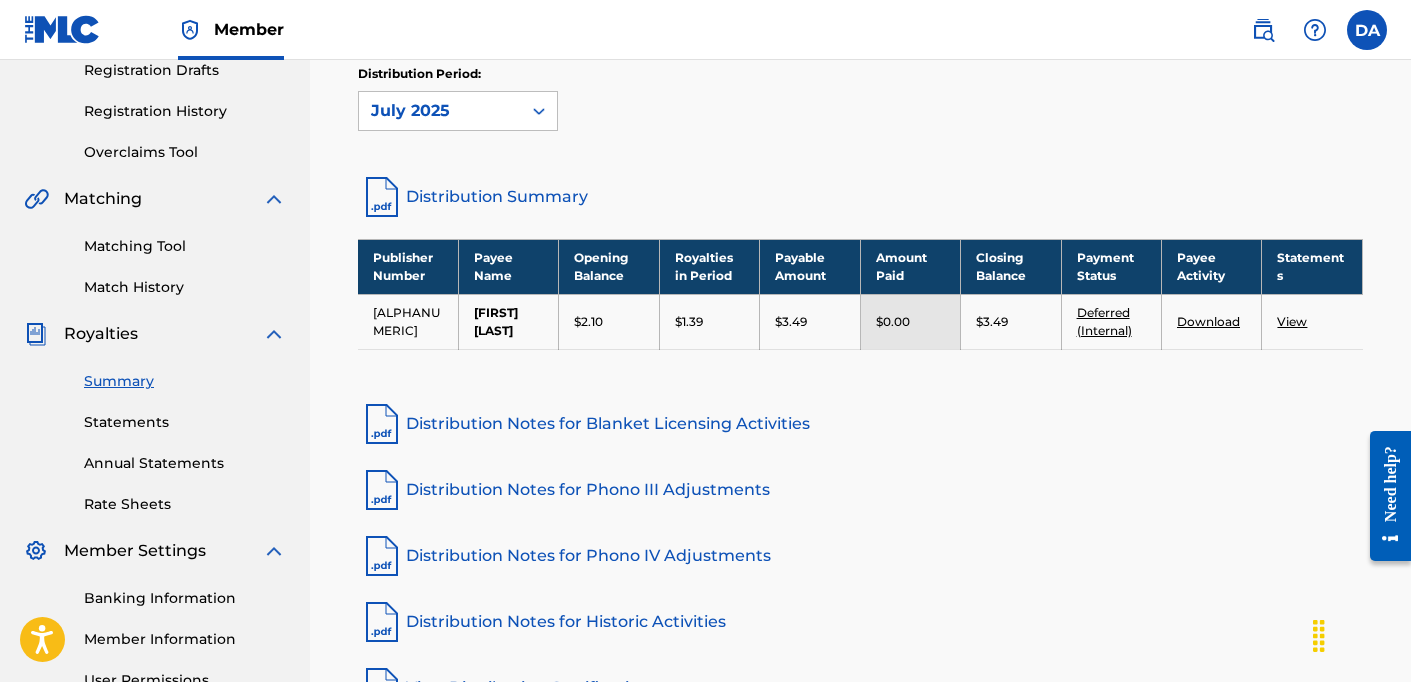 click on "Summary" at bounding box center (185, 381) 